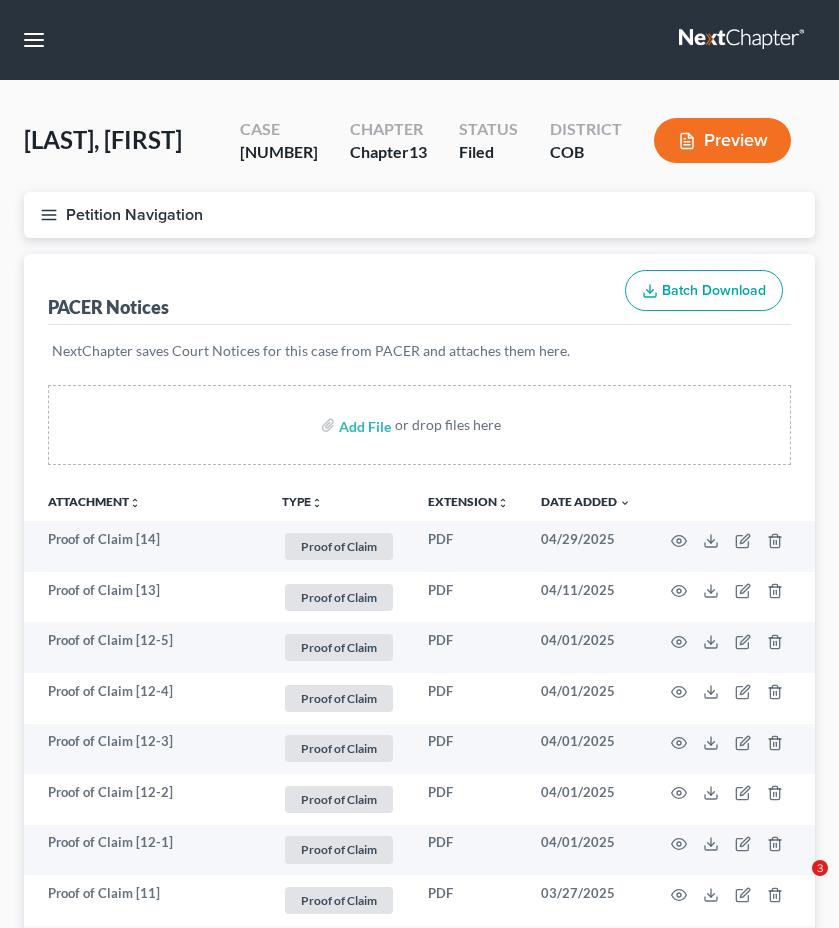 scroll, scrollTop: 0, scrollLeft: 0, axis: both 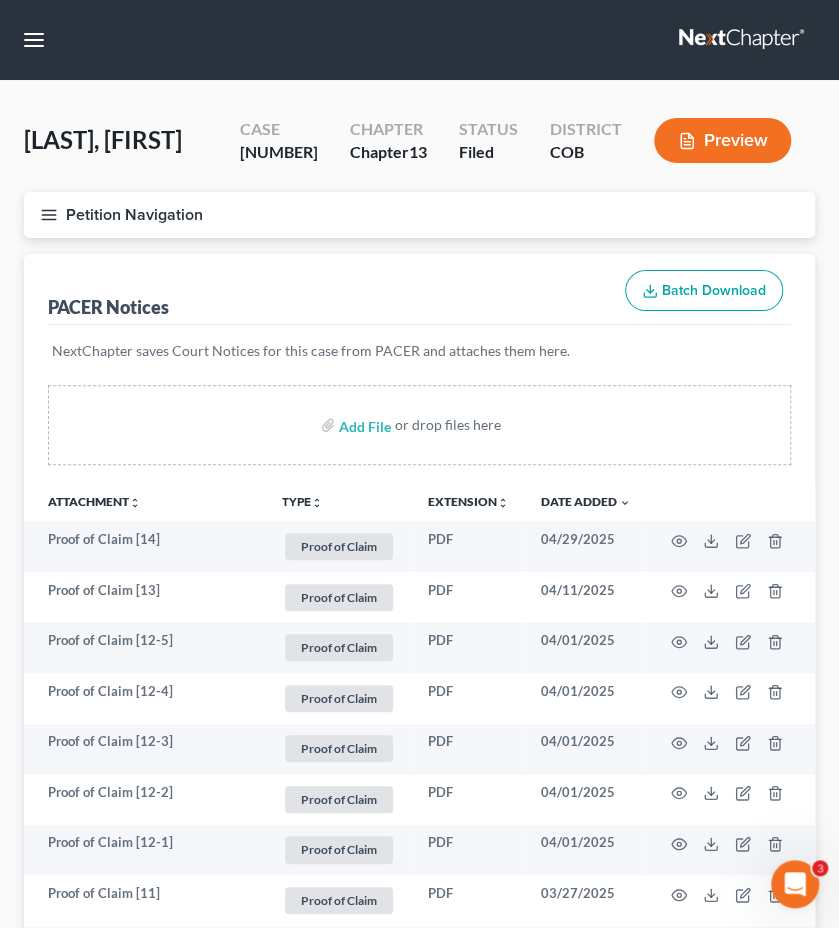 click on "Case [NUMBER]" at bounding box center (279, 142) 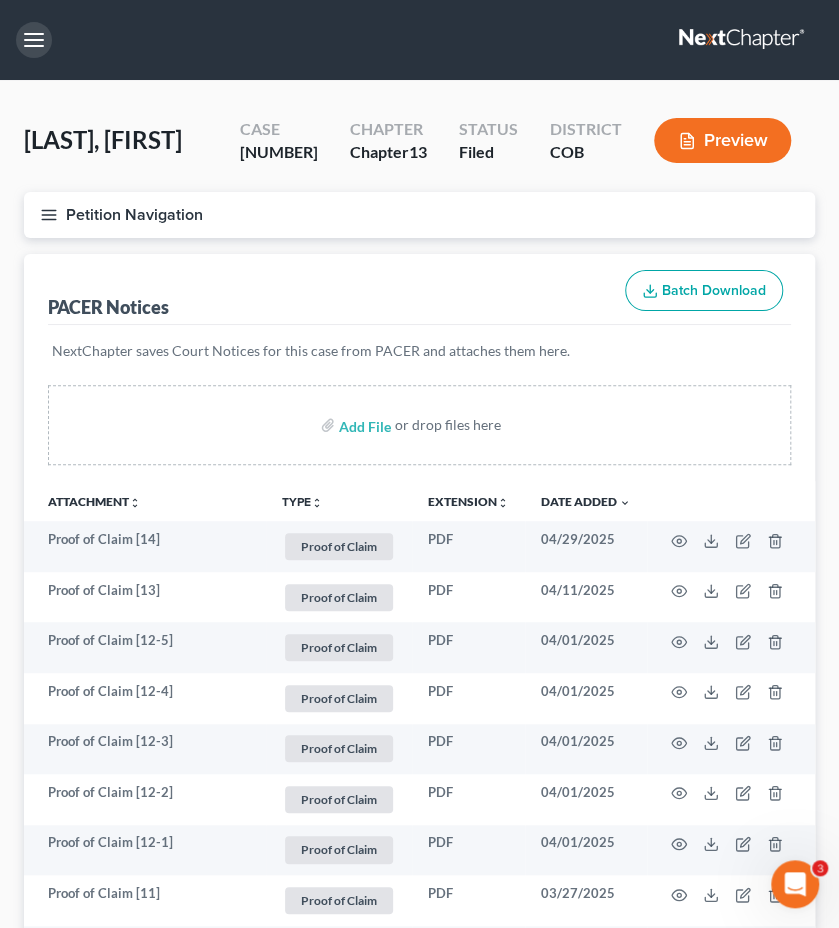 click at bounding box center (34, 40) 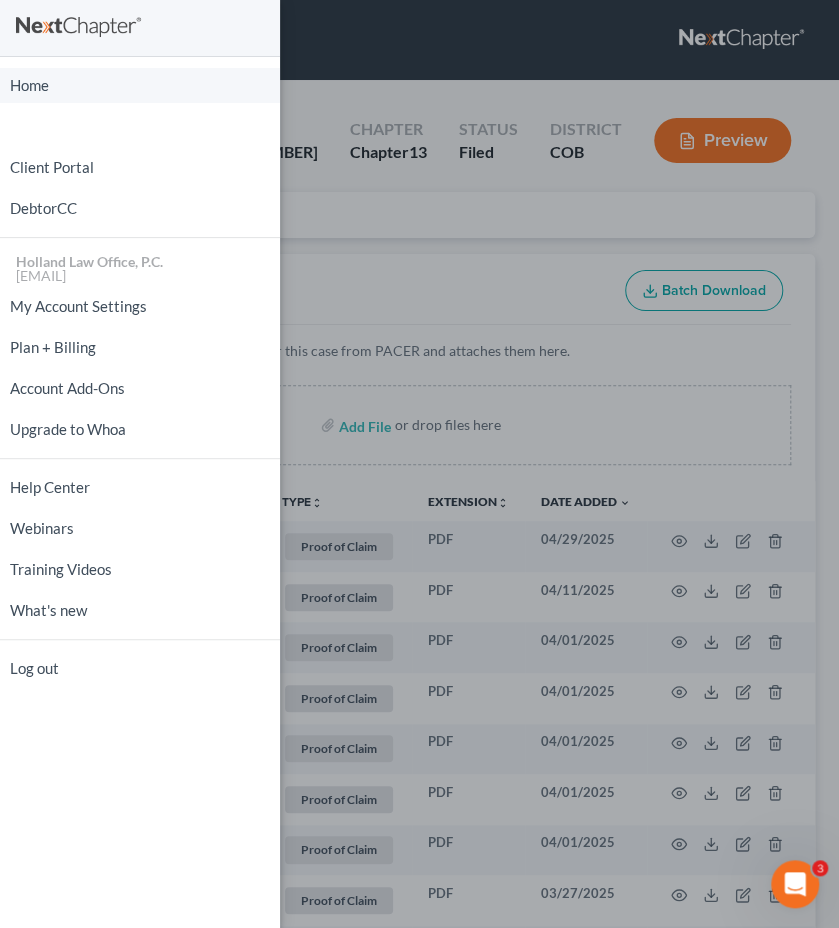 click on "Home" at bounding box center (140, 85) 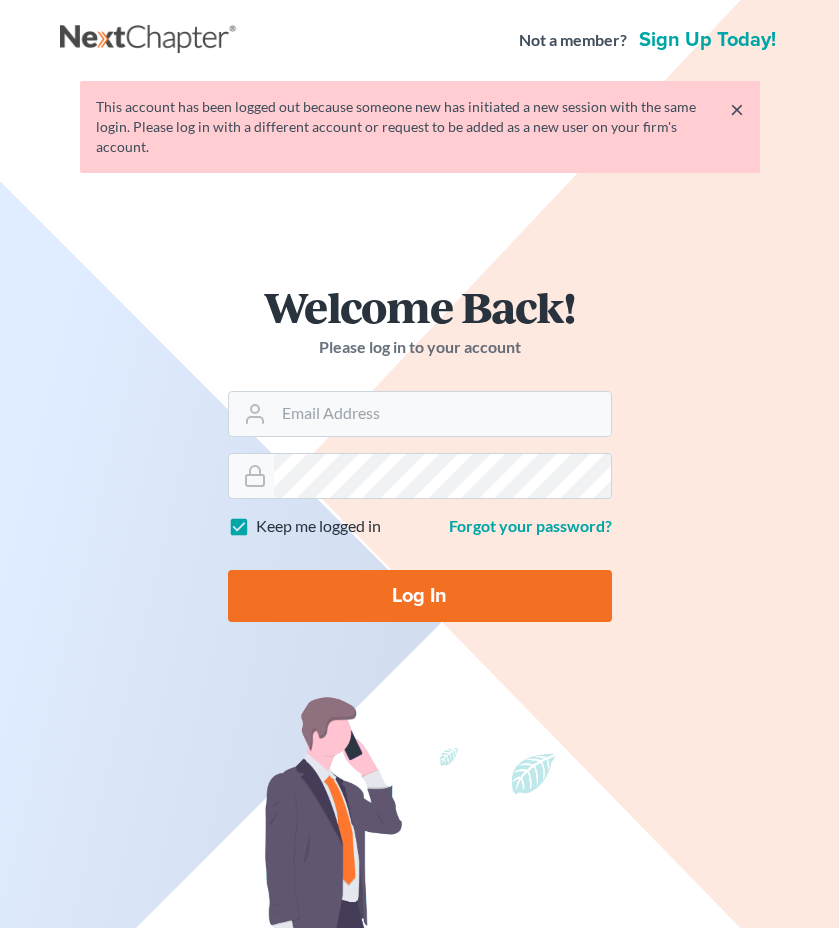 scroll, scrollTop: 0, scrollLeft: 0, axis: both 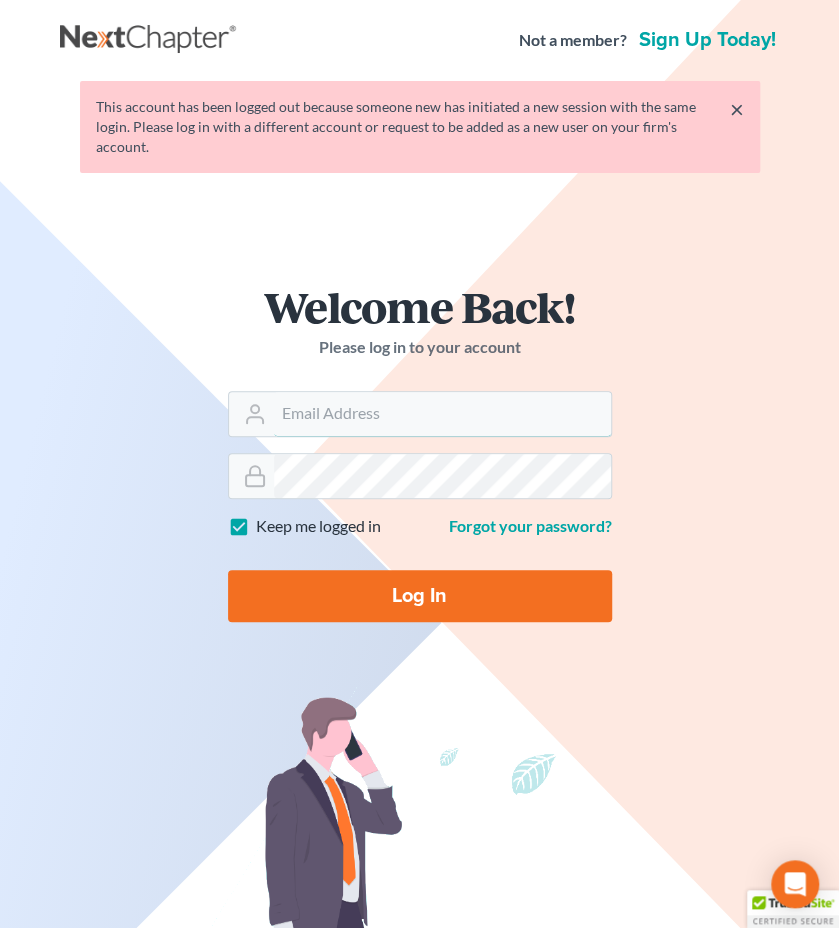 type on "[EMAIL]" 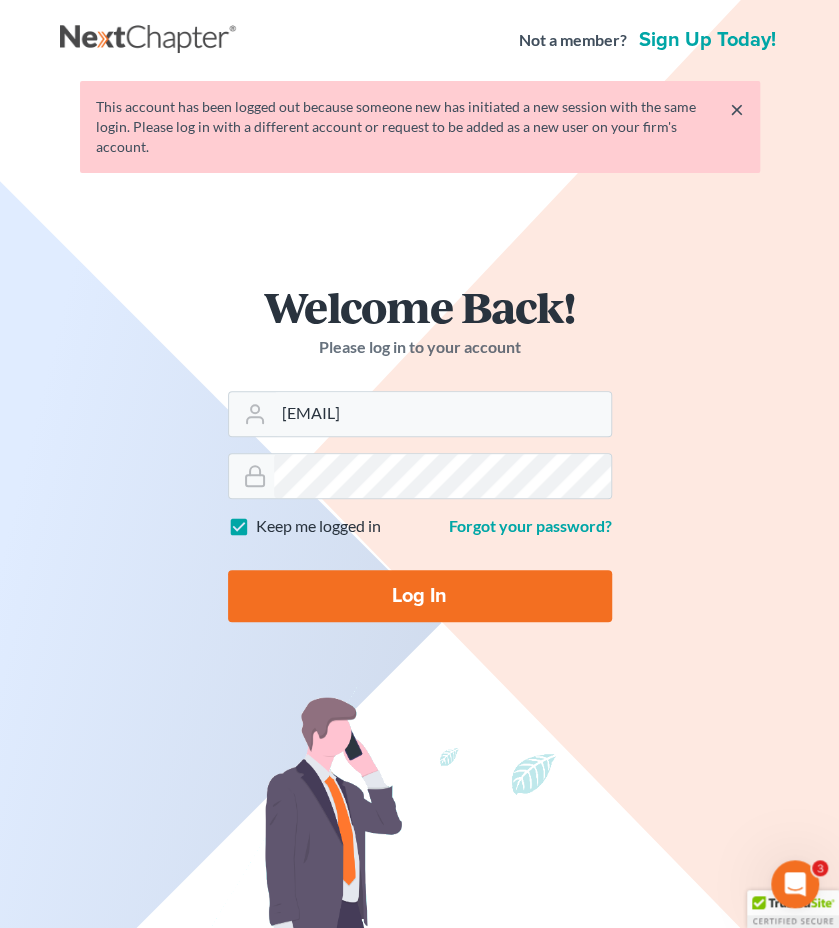 scroll, scrollTop: 0, scrollLeft: 0, axis: both 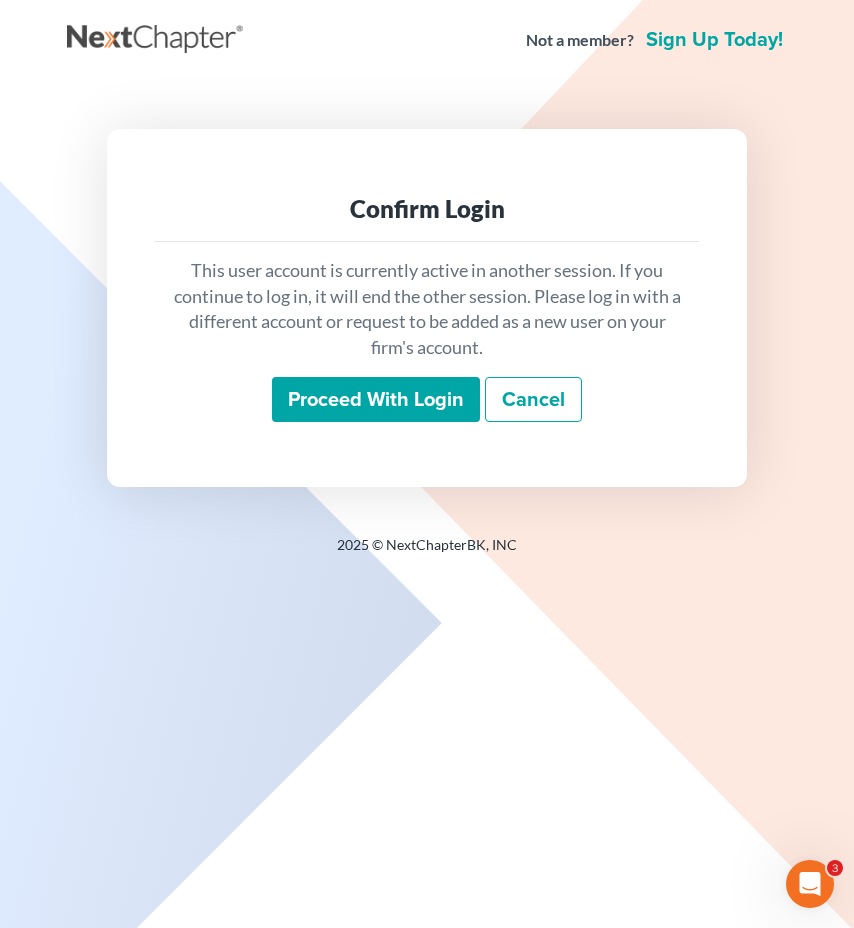 click on "Proceed with login" at bounding box center (376, 400) 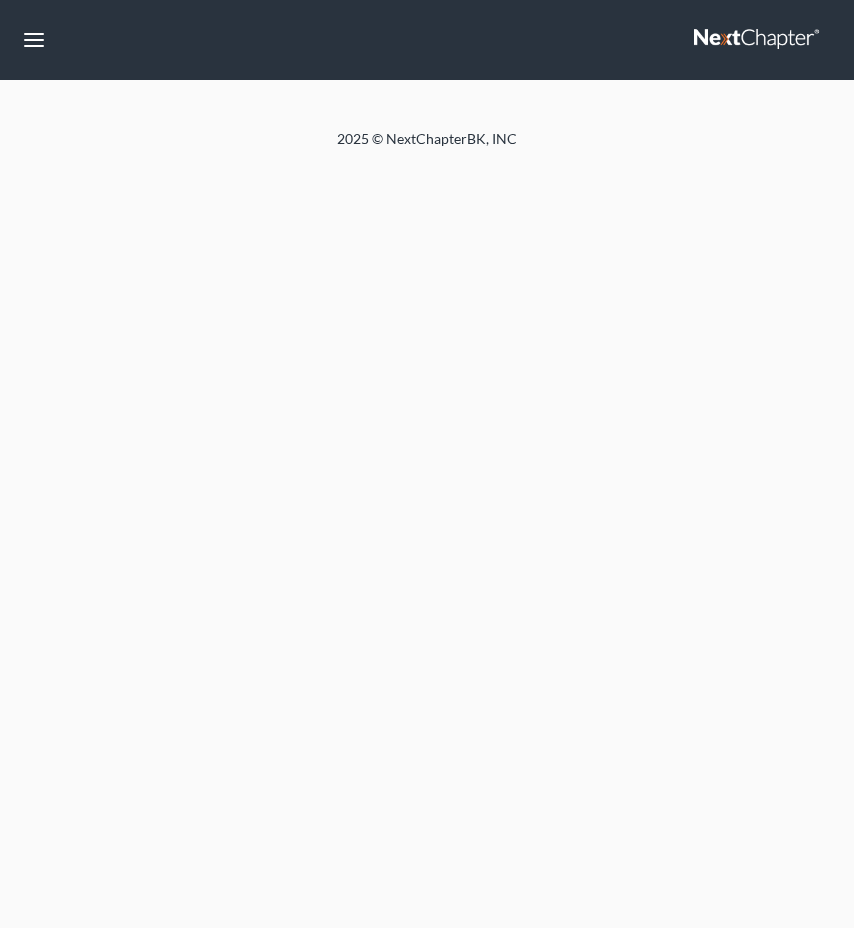 scroll, scrollTop: 0, scrollLeft: 0, axis: both 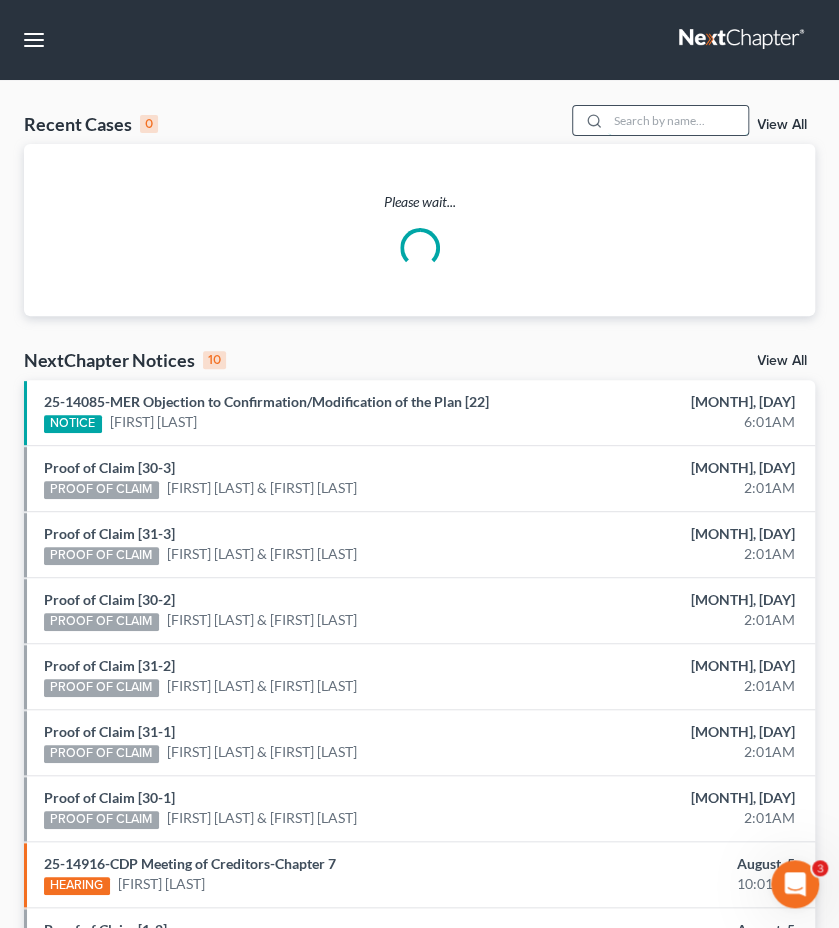click at bounding box center [678, 120] 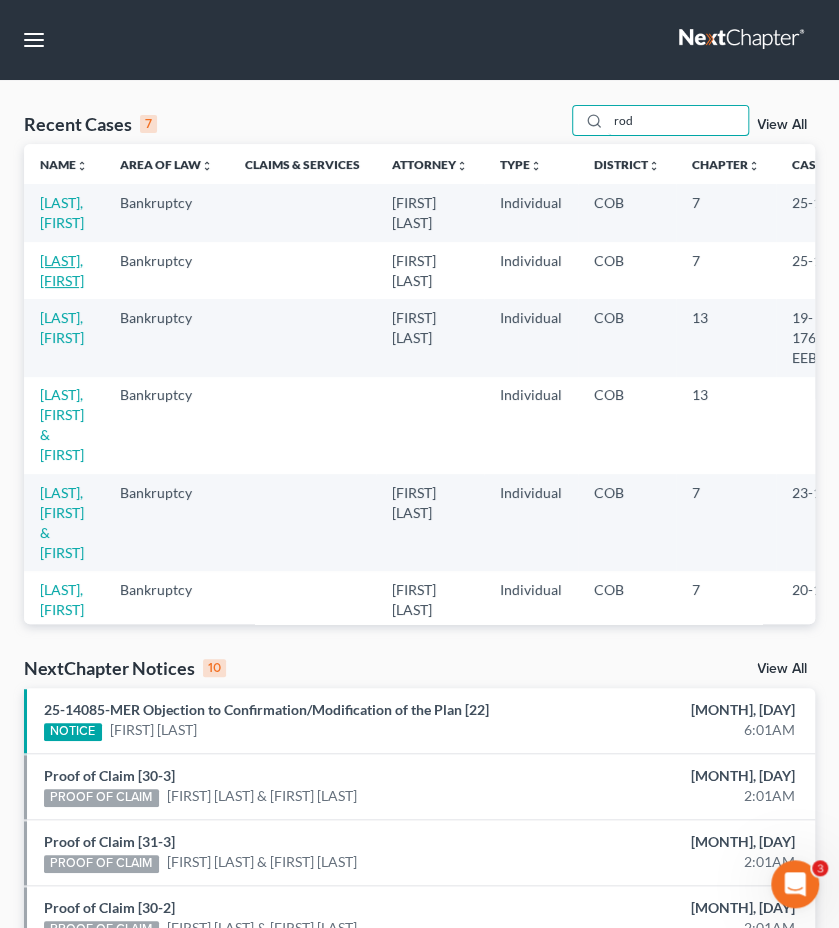 type on "rod" 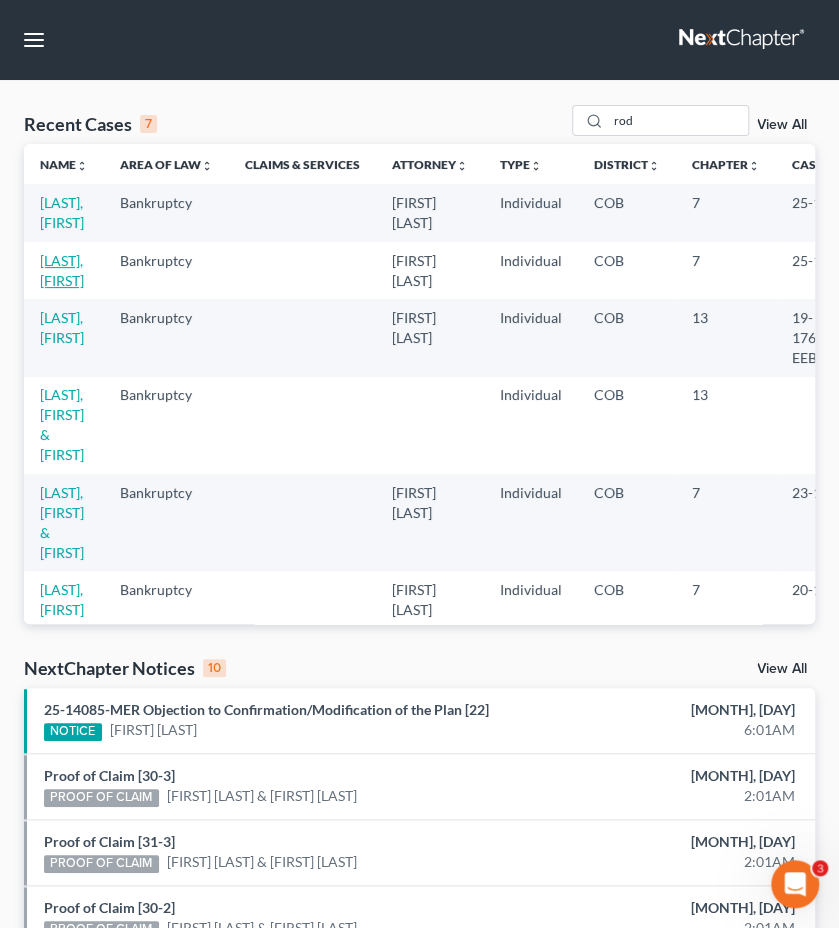 click on "Ackroyd, Rodney" at bounding box center [62, 270] 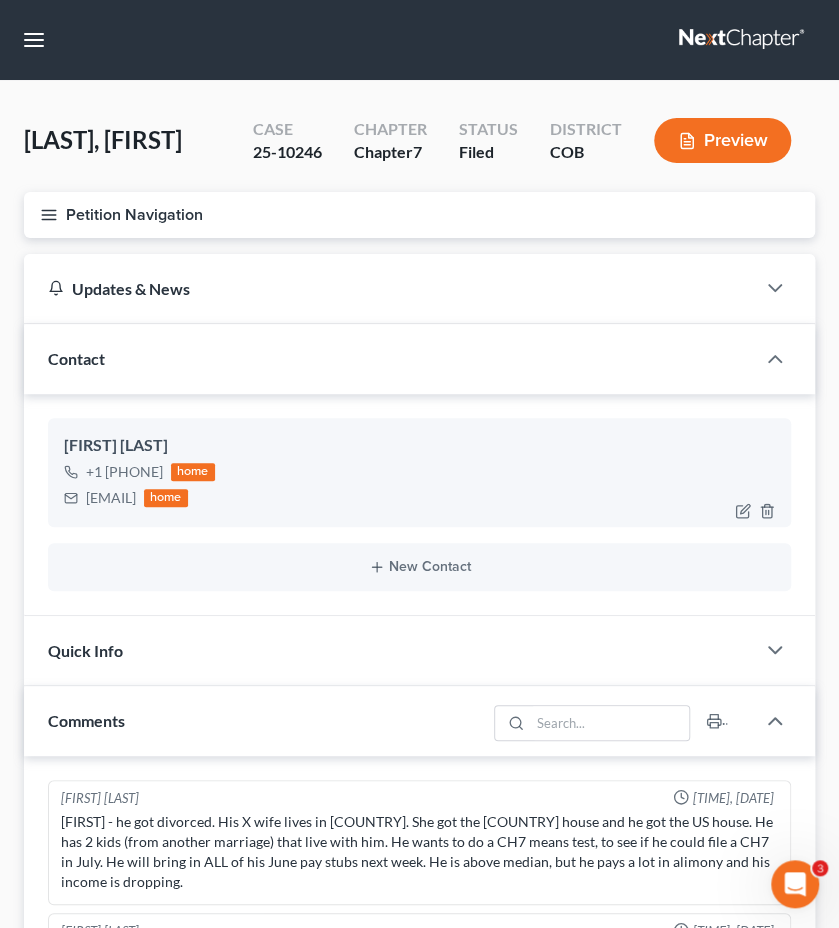 scroll, scrollTop: 790, scrollLeft: 0, axis: vertical 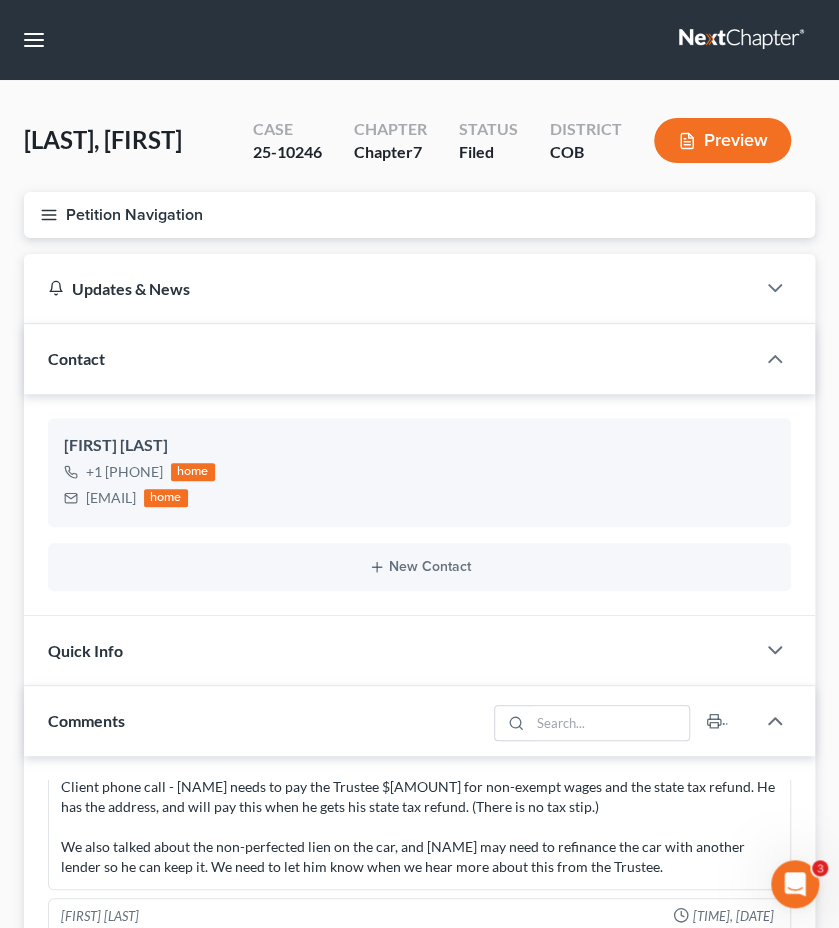 click on "Petition Navigation" at bounding box center [419, 215] 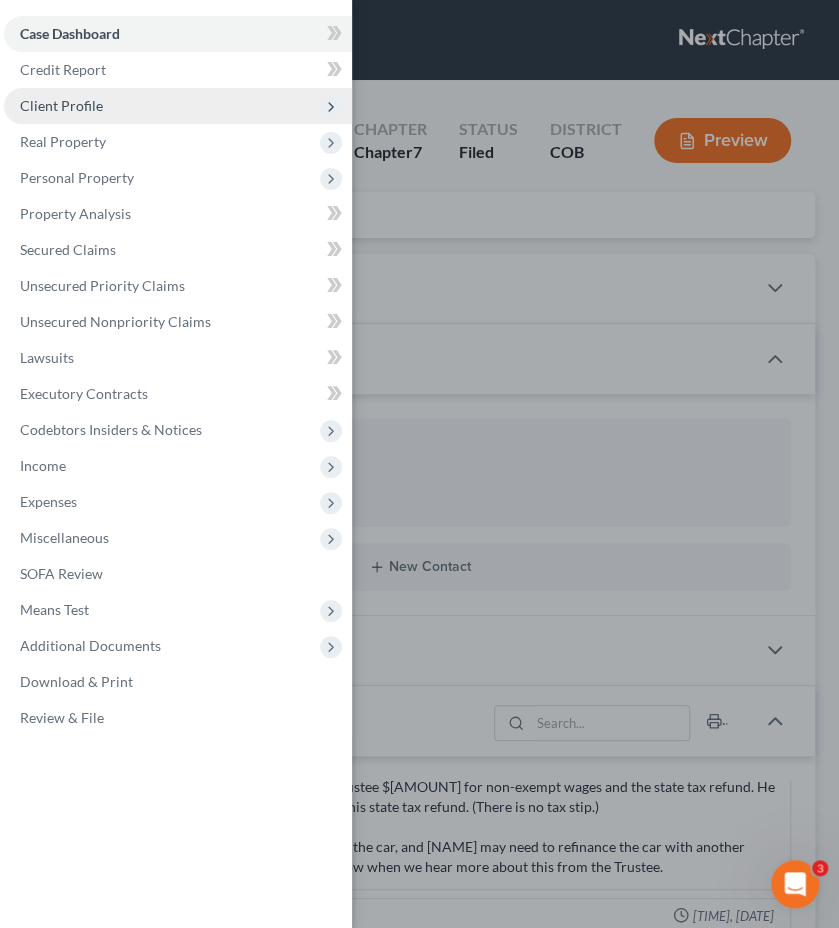 click on "Client Profile" at bounding box center [178, 106] 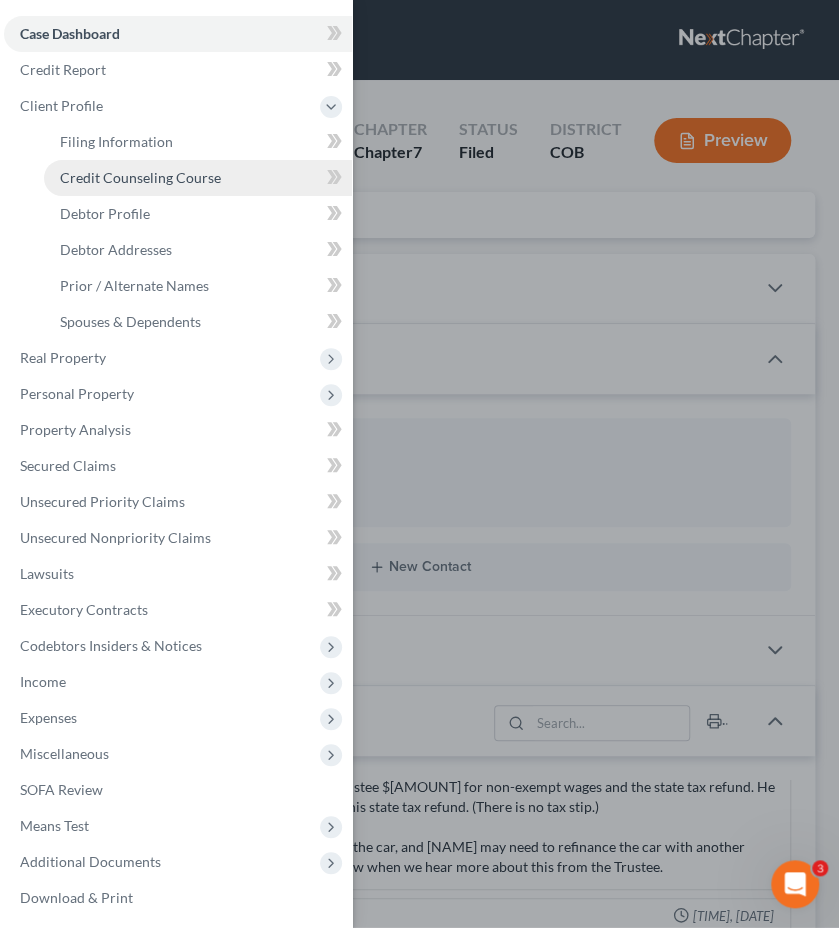 click on "Credit Counseling Course" at bounding box center [198, 178] 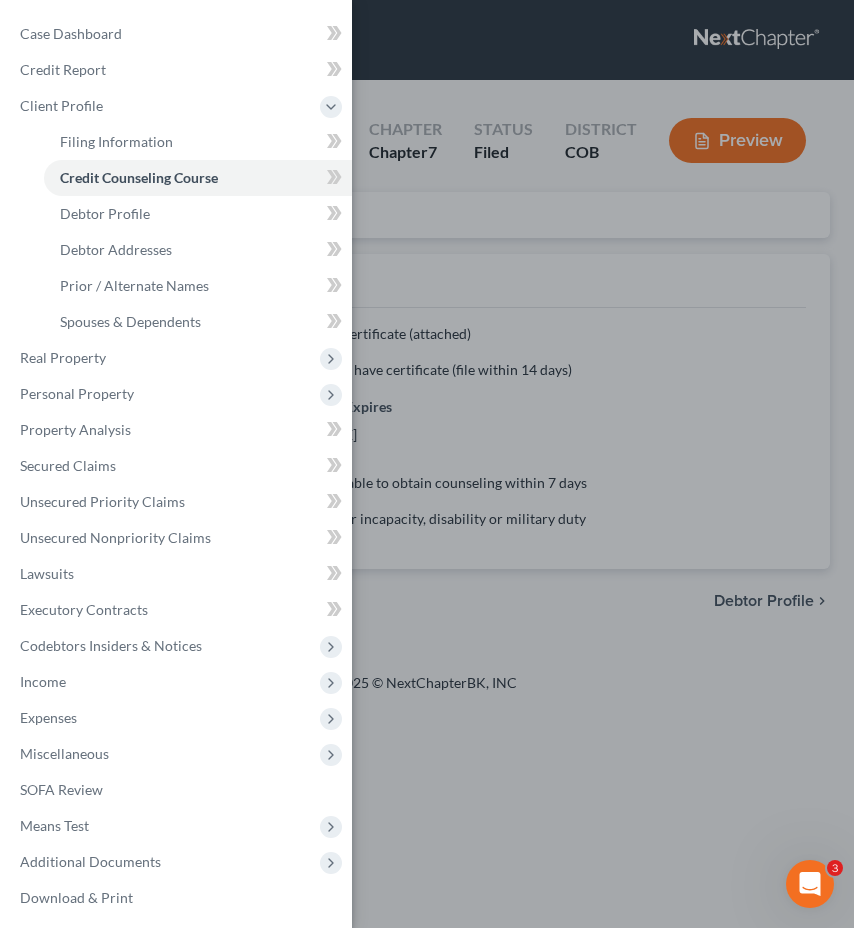 click on "Case Dashboard
Payments
Invoices
Payments
Payments
Credit Report
Client Profile" at bounding box center [427, 464] 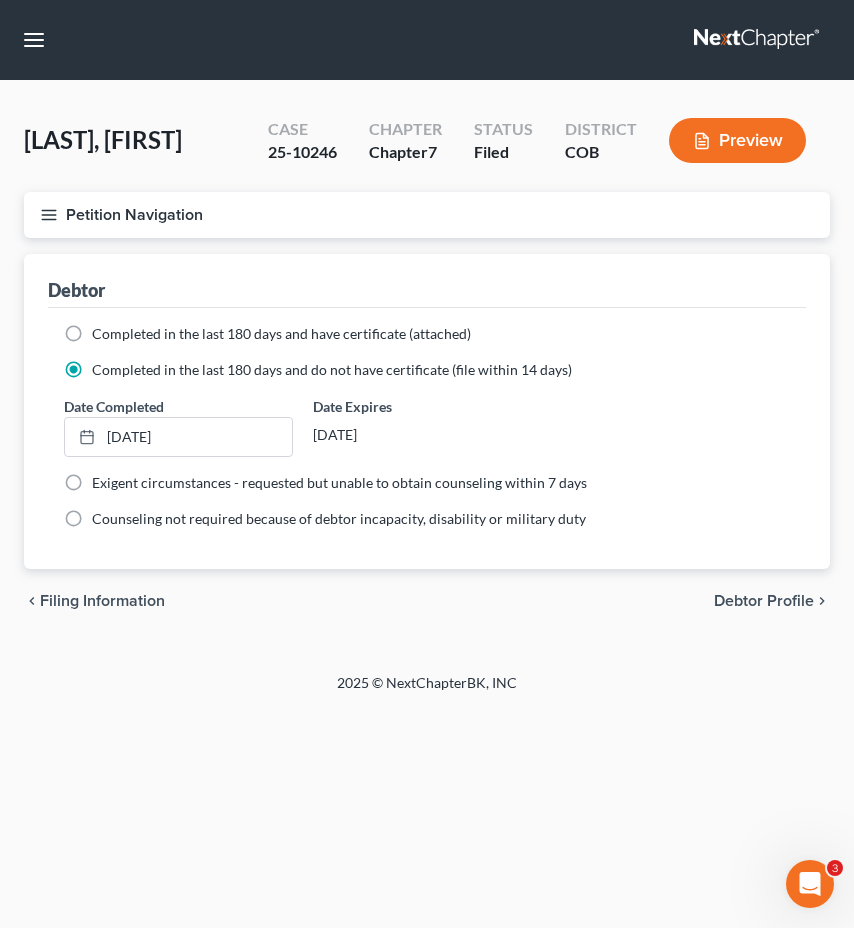 click on "Petition Navigation" at bounding box center (427, 215) 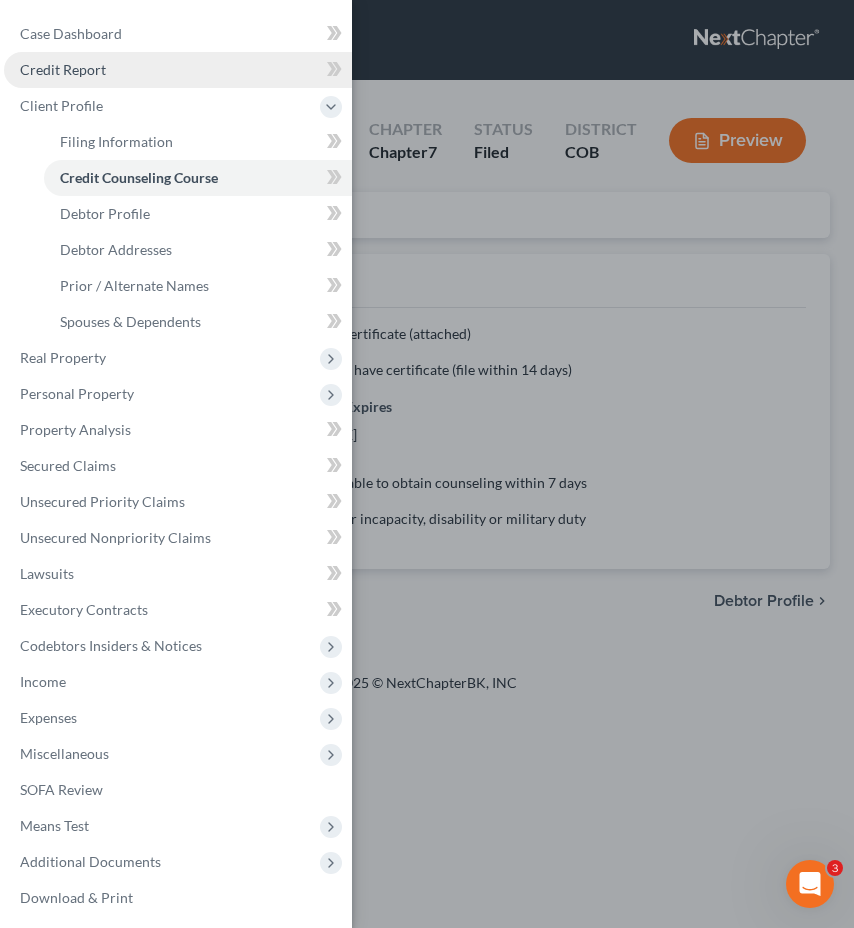 click on "Credit Report" at bounding box center [178, 70] 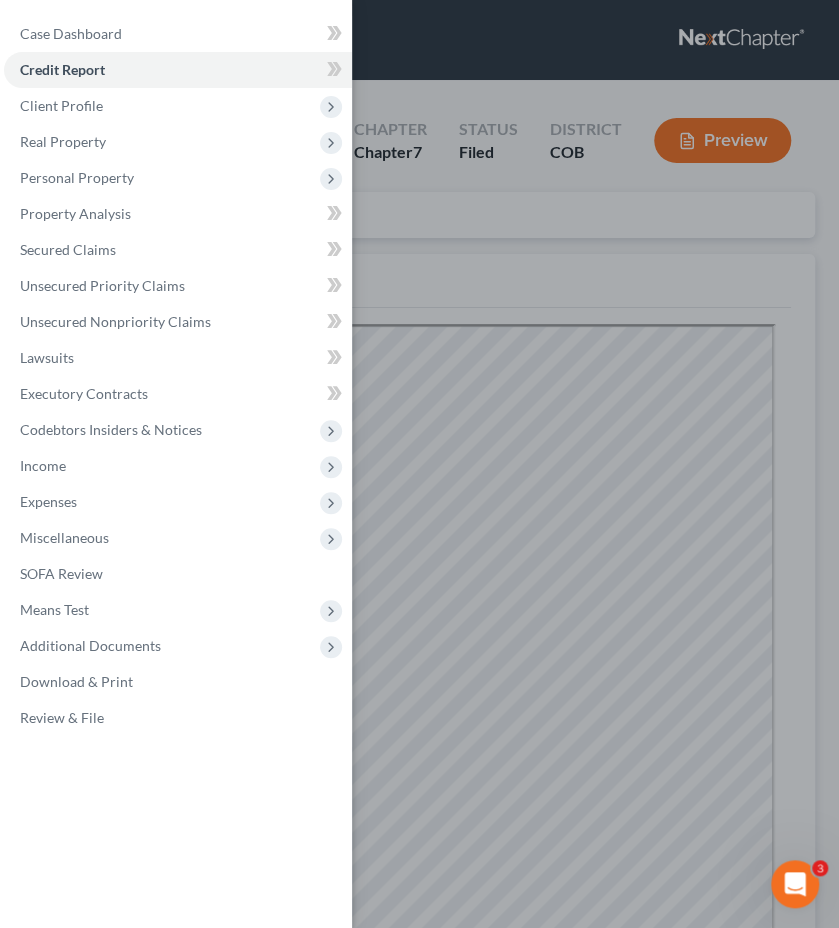 scroll, scrollTop: 0, scrollLeft: 0, axis: both 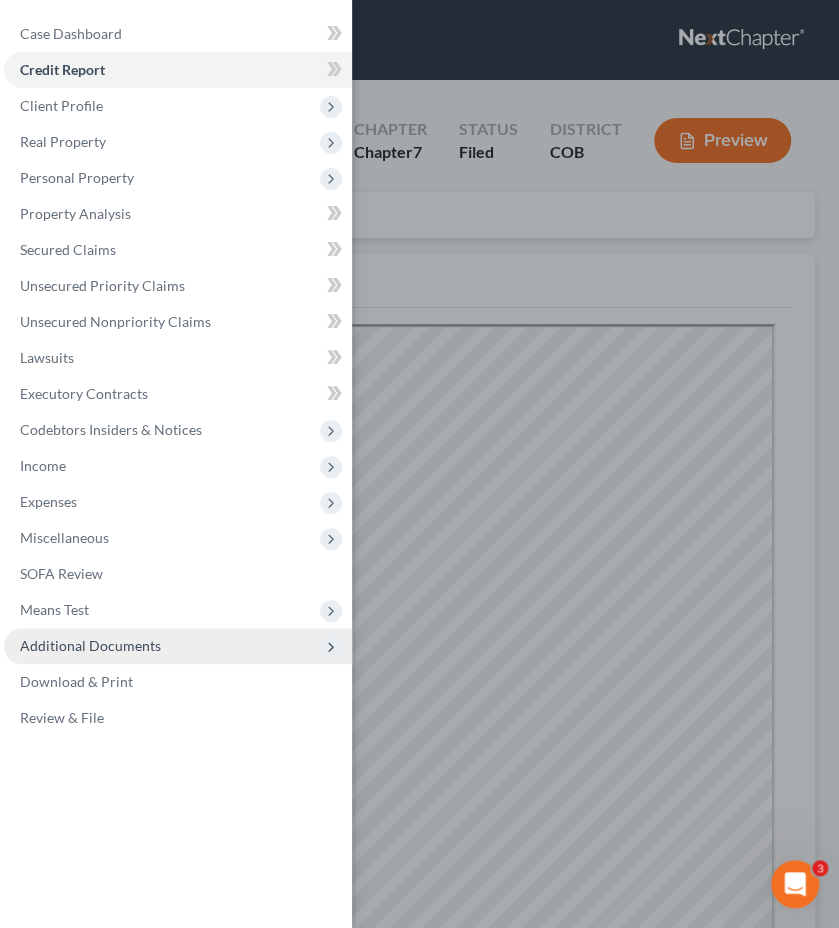 click on "Additional Documents" at bounding box center (178, 646) 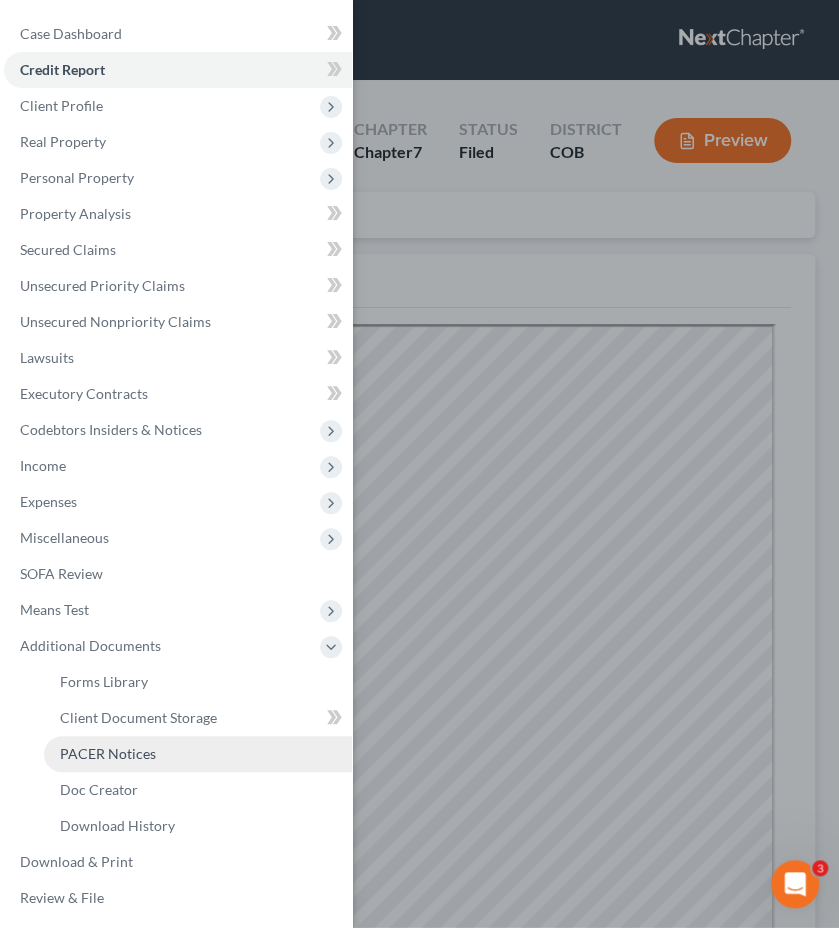 click on "PACER Notices" at bounding box center [198, 754] 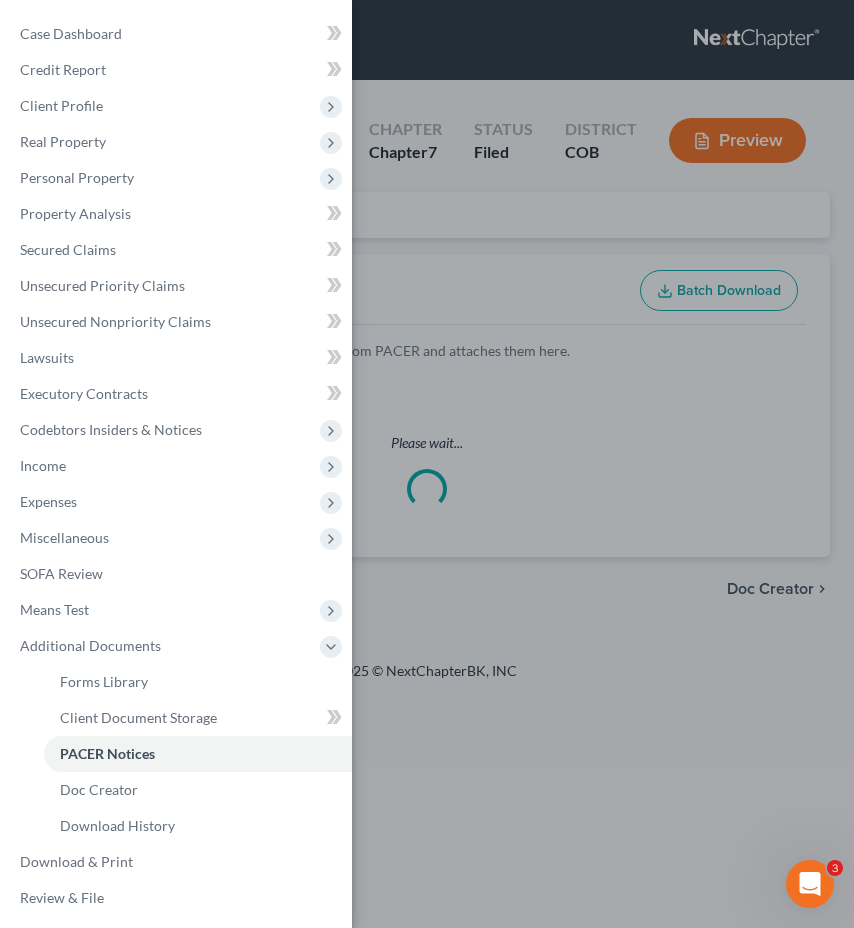 click on "Case Dashboard
Payments
Invoices
Payments
Payments
Credit Report
Client Profile" at bounding box center [427, 464] 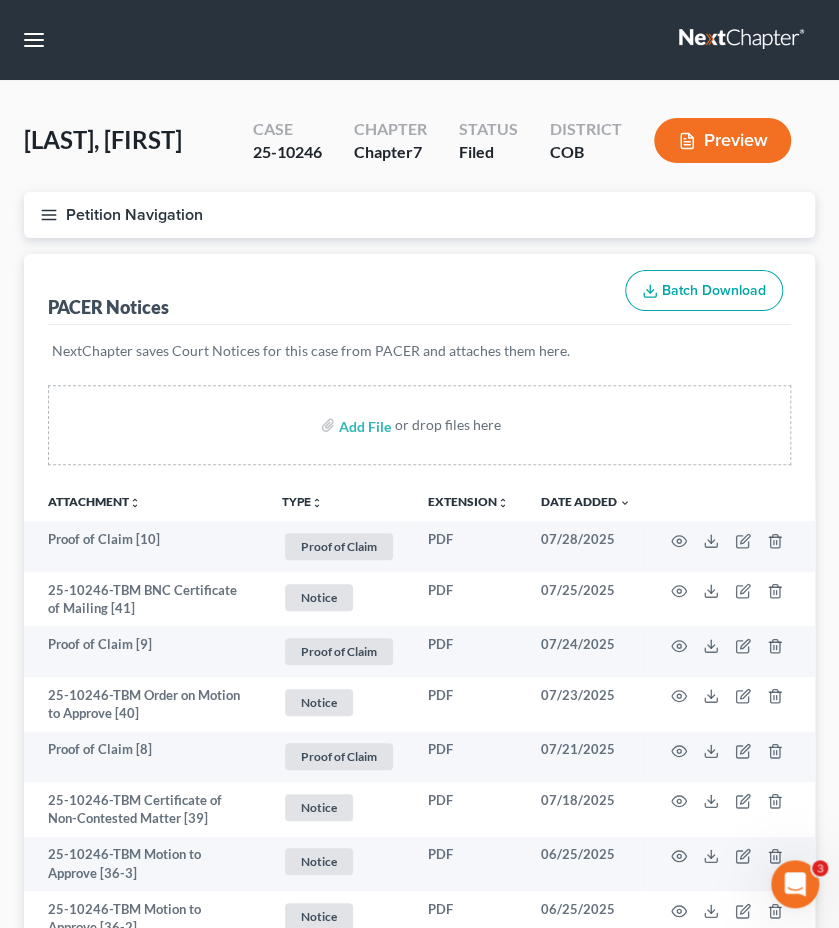 type 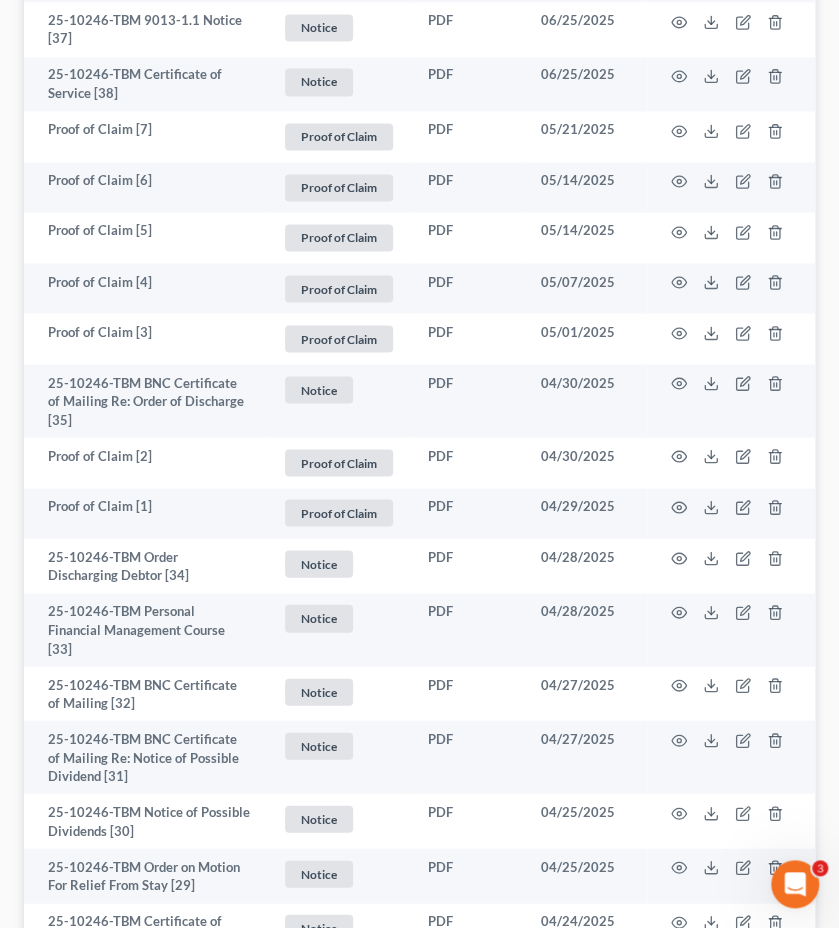 scroll, scrollTop: 1000, scrollLeft: 0, axis: vertical 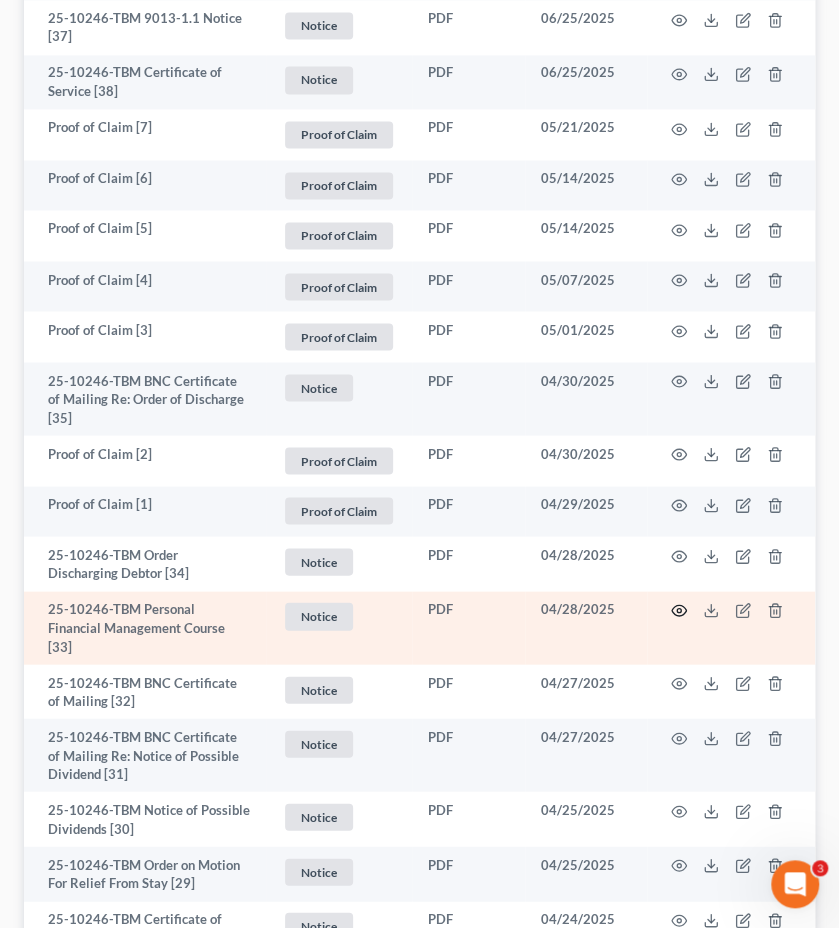 click 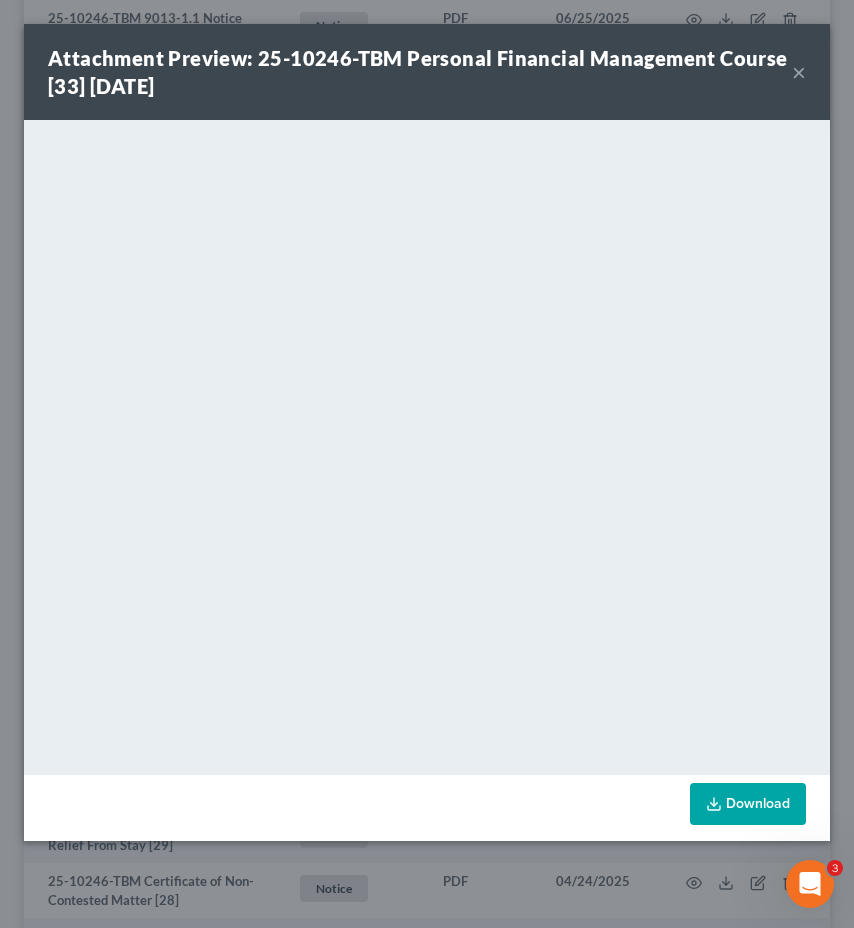 click on "×" at bounding box center [799, 72] 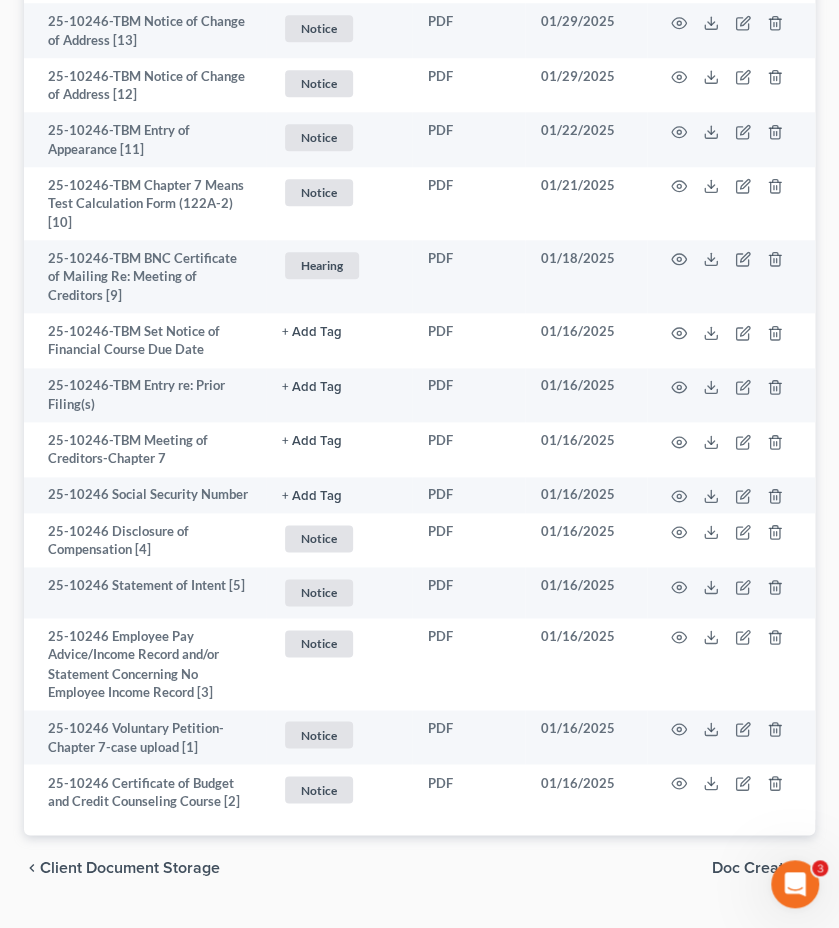scroll, scrollTop: 3124, scrollLeft: 0, axis: vertical 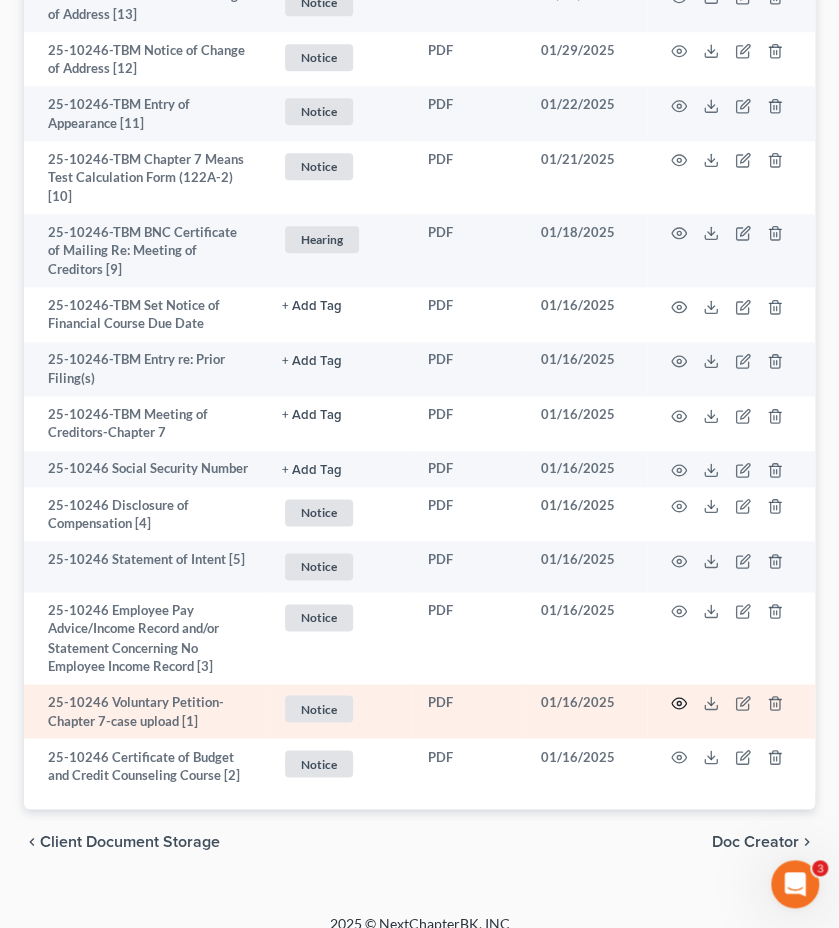 click 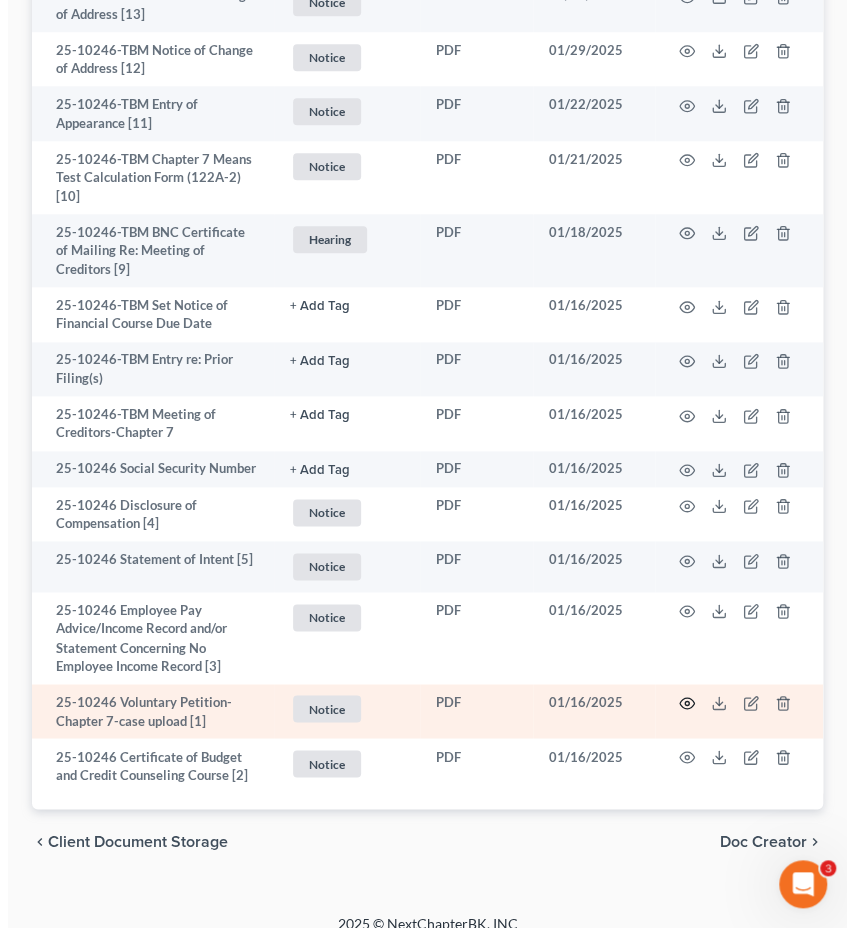 scroll, scrollTop: 3061, scrollLeft: 0, axis: vertical 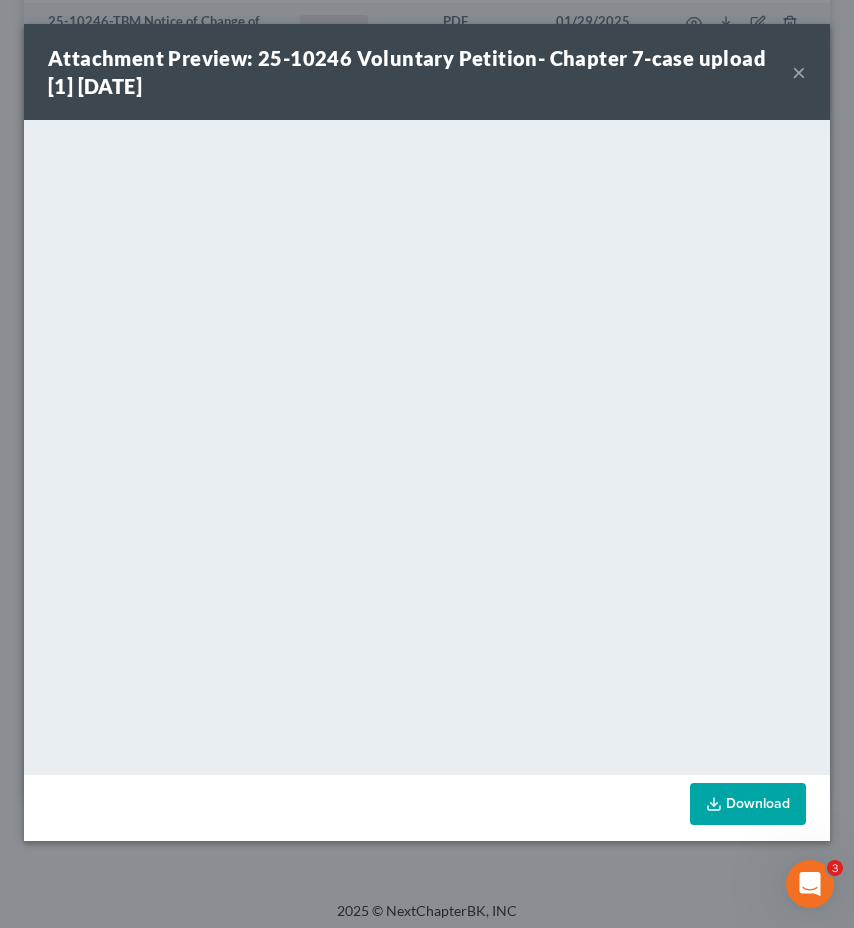 click on "×" at bounding box center (799, 72) 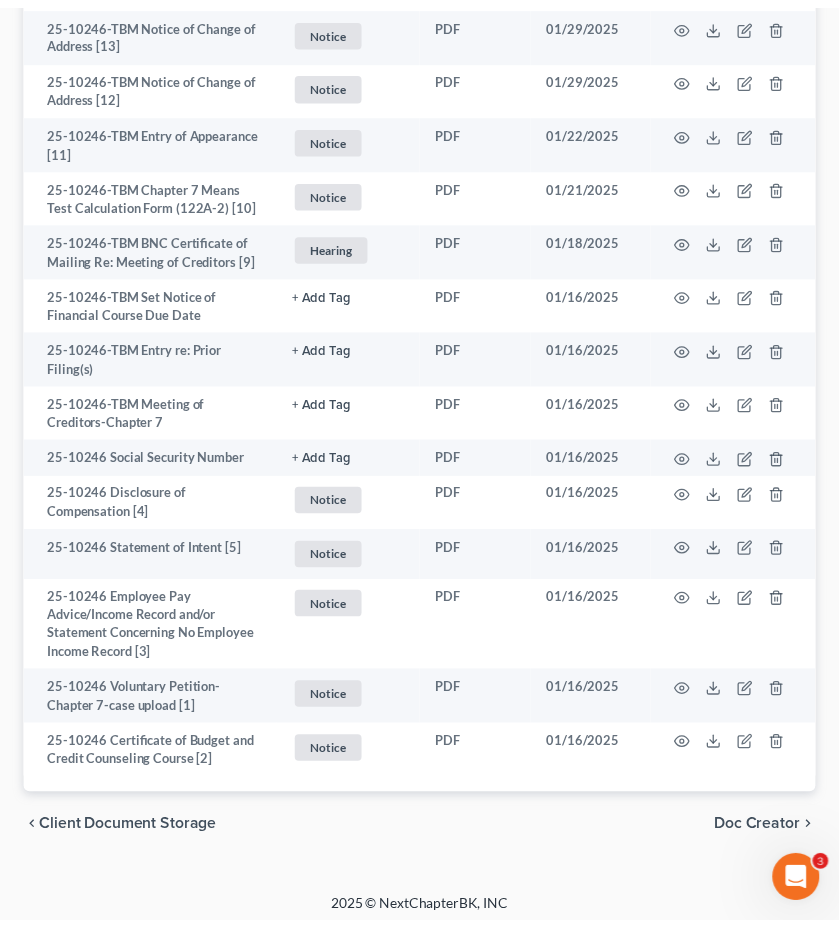 scroll, scrollTop: 3087, scrollLeft: 0, axis: vertical 